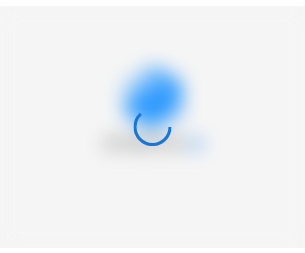 scroll, scrollTop: 0, scrollLeft: 0, axis: both 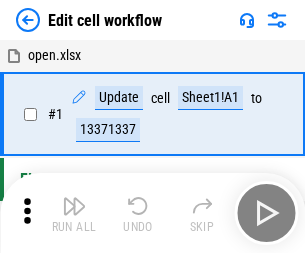 click at bounding box center (74, 206) 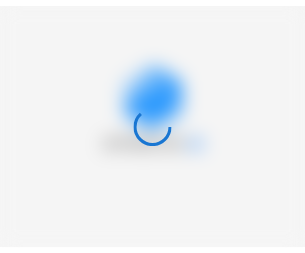 scroll, scrollTop: 0, scrollLeft: 0, axis: both 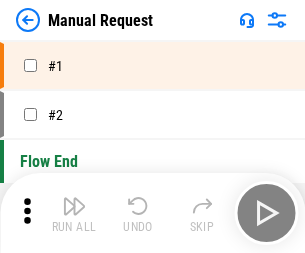 click at bounding box center (74, 206) 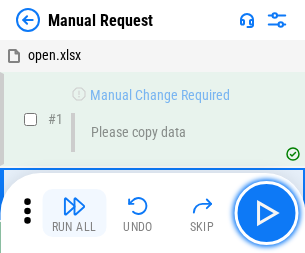 scroll, scrollTop: 68, scrollLeft: 0, axis: vertical 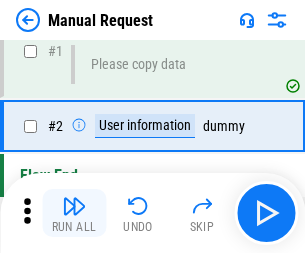 click at bounding box center [74, 206] 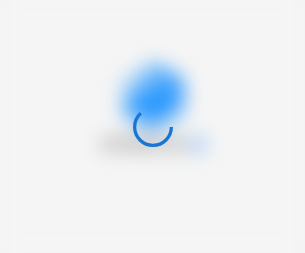 scroll, scrollTop: 0, scrollLeft: 0, axis: both 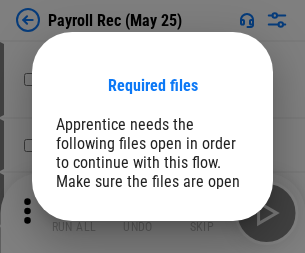 click on "Open" at bounding box center (209, 287) 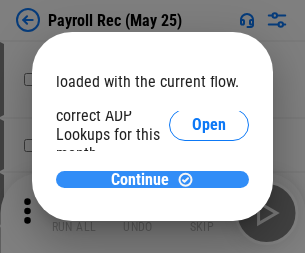 click on "Continue" at bounding box center [140, 180] 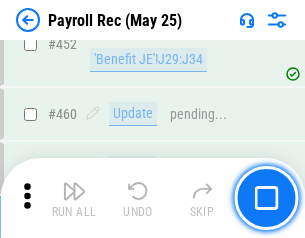 scroll, scrollTop: 10658, scrollLeft: 0, axis: vertical 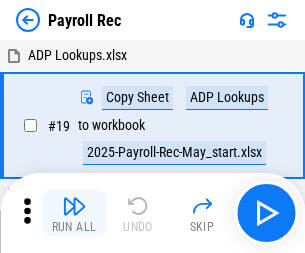 click at bounding box center (74, 206) 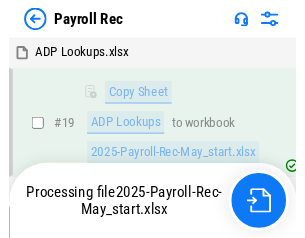scroll, scrollTop: 118, scrollLeft: 0, axis: vertical 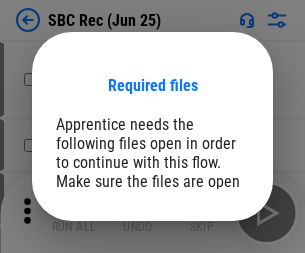 click on "Open" at bounding box center (209, 287) 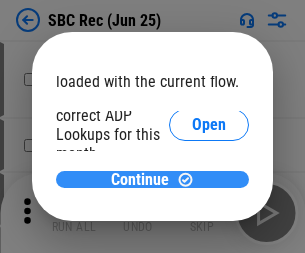 click on "Continue" at bounding box center [140, 180] 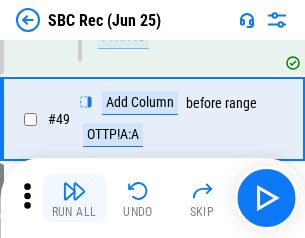 click at bounding box center [74, 191] 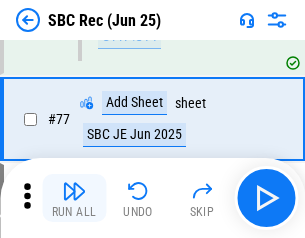 click at bounding box center [74, 191] 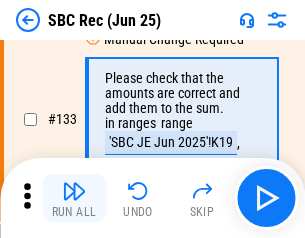 click at bounding box center [74, 191] 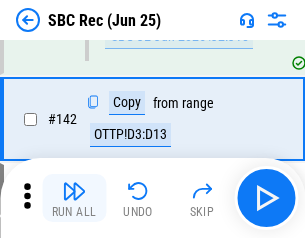 click at bounding box center (74, 191) 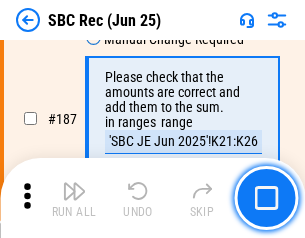 scroll, scrollTop: 5330, scrollLeft: 0, axis: vertical 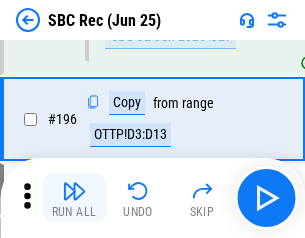 click at bounding box center (74, 191) 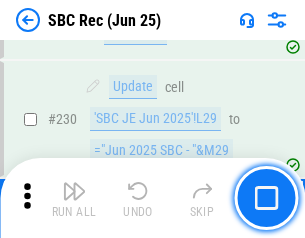 scroll, scrollTop: 6410, scrollLeft: 0, axis: vertical 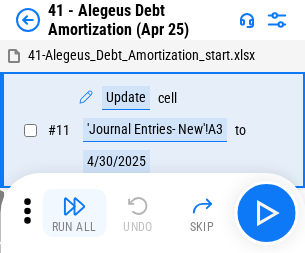 click at bounding box center (74, 206) 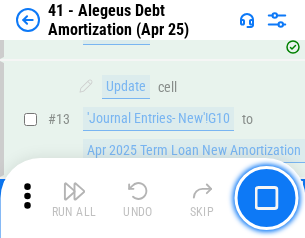 scroll, scrollTop: 247, scrollLeft: 0, axis: vertical 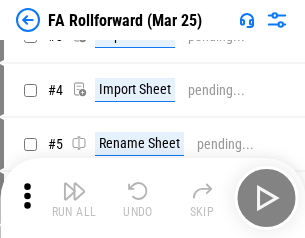 click at bounding box center (74, 191) 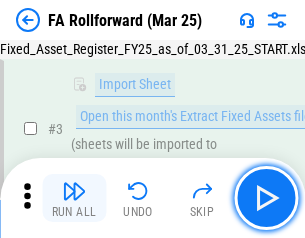 scroll, scrollTop: 184, scrollLeft: 0, axis: vertical 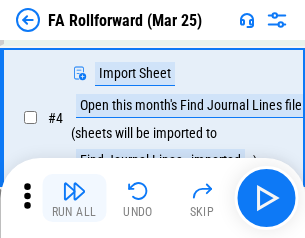 click at bounding box center (74, 191) 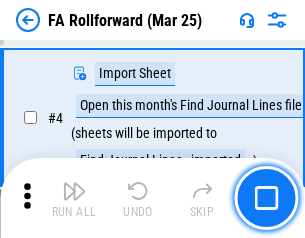 scroll, scrollTop: 313, scrollLeft: 0, axis: vertical 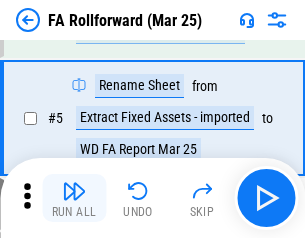 click at bounding box center [74, 191] 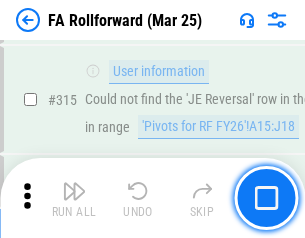 scroll, scrollTop: 9517, scrollLeft: 0, axis: vertical 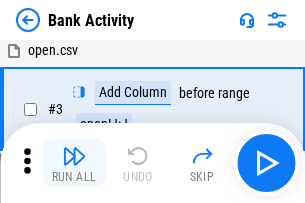 click at bounding box center (74, 156) 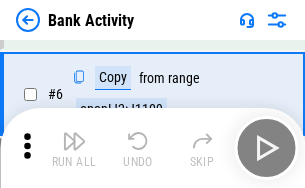 scroll, scrollTop: 192, scrollLeft: 0, axis: vertical 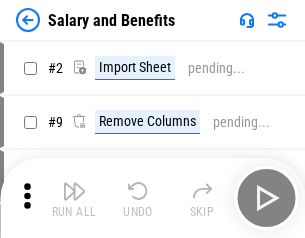 click at bounding box center [74, 191] 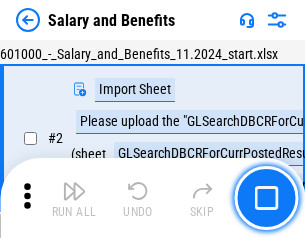scroll, scrollTop: 145, scrollLeft: 0, axis: vertical 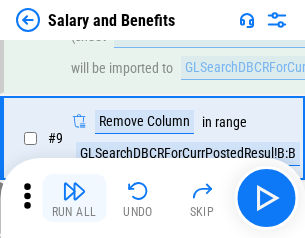 click at bounding box center (74, 191) 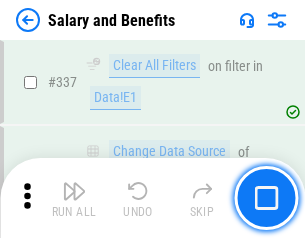scroll, scrollTop: 9364, scrollLeft: 0, axis: vertical 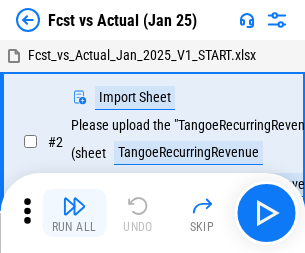 click at bounding box center [74, 206] 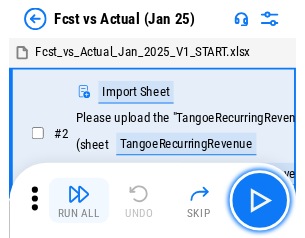 scroll, scrollTop: 187, scrollLeft: 0, axis: vertical 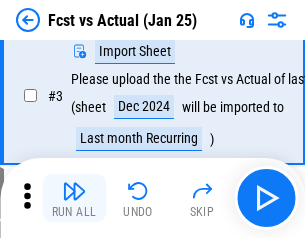 click at bounding box center (74, 191) 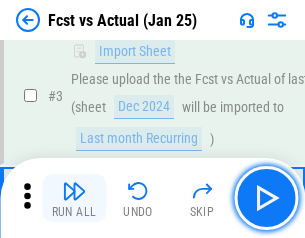 scroll, scrollTop: 300, scrollLeft: 0, axis: vertical 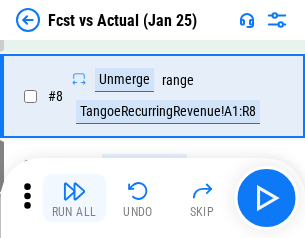 click at bounding box center [74, 191] 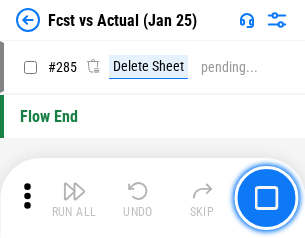 scroll, scrollTop: 9465, scrollLeft: 0, axis: vertical 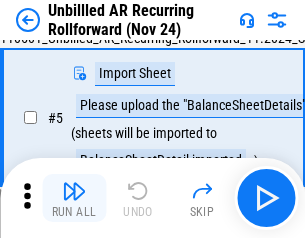 click at bounding box center (74, 191) 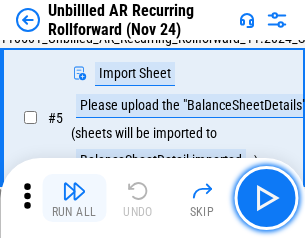 scroll, scrollTop: 188, scrollLeft: 0, axis: vertical 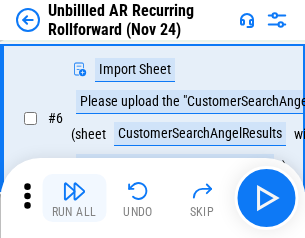 click at bounding box center (74, 191) 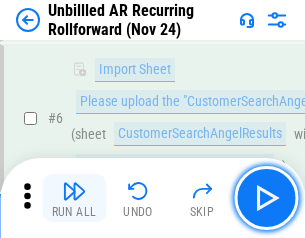 scroll, scrollTop: 322, scrollLeft: 0, axis: vertical 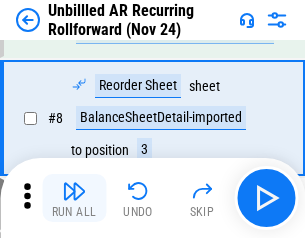 click at bounding box center (74, 191) 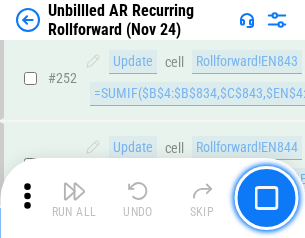 scroll, scrollTop: 6793, scrollLeft: 0, axis: vertical 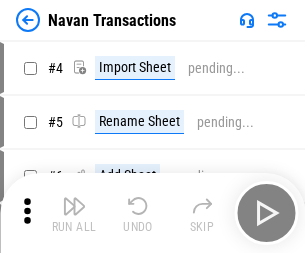 click at bounding box center [74, 206] 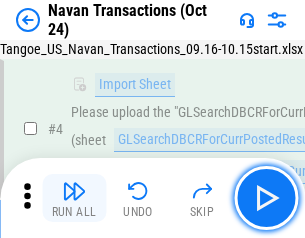 scroll, scrollTop: 168, scrollLeft: 0, axis: vertical 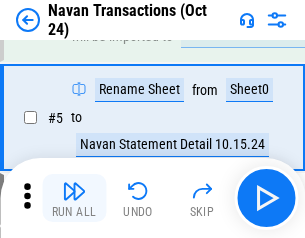 click at bounding box center [74, 191] 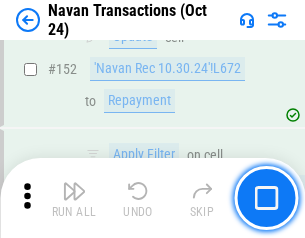 scroll, scrollTop: 6484, scrollLeft: 0, axis: vertical 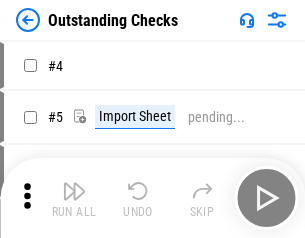 click at bounding box center (74, 191) 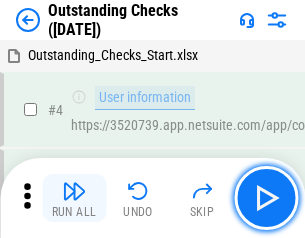 scroll, scrollTop: 209, scrollLeft: 0, axis: vertical 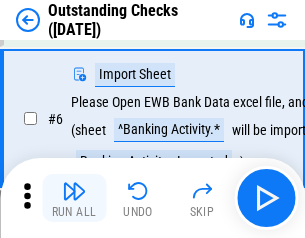 click at bounding box center (74, 191) 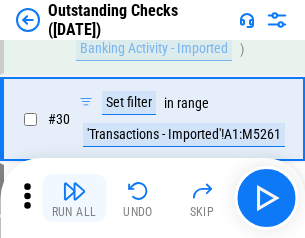 click at bounding box center (74, 191) 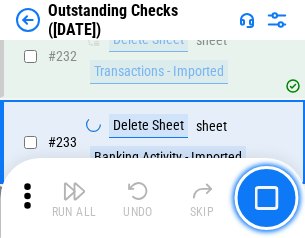 scroll, scrollTop: 6027, scrollLeft: 0, axis: vertical 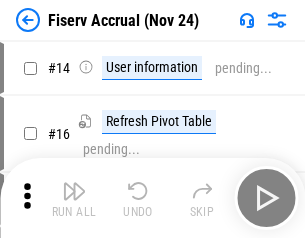click at bounding box center [74, 191] 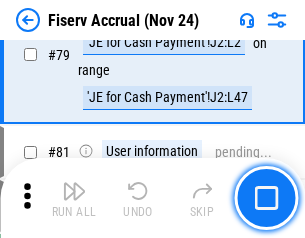 scroll, scrollTop: 2605, scrollLeft: 0, axis: vertical 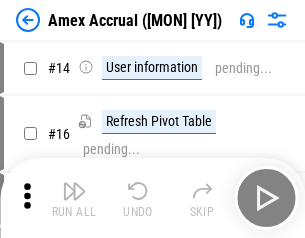 click at bounding box center (74, 191) 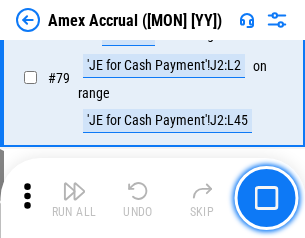 scroll, scrollTop: 2550, scrollLeft: 0, axis: vertical 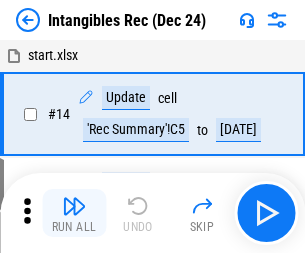 click at bounding box center [74, 206] 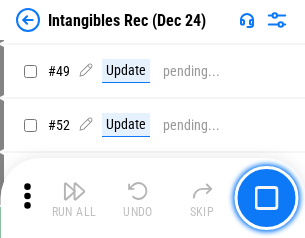 scroll, scrollTop: 779, scrollLeft: 0, axis: vertical 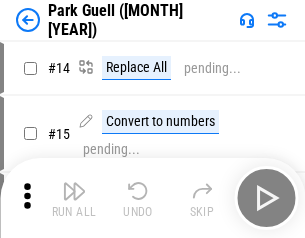 click at bounding box center (74, 191) 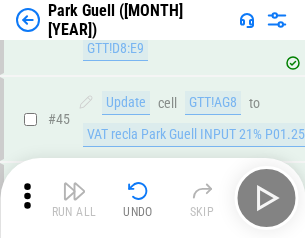 scroll, scrollTop: 2501, scrollLeft: 0, axis: vertical 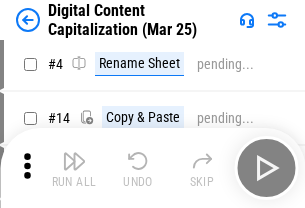 click at bounding box center [74, 161] 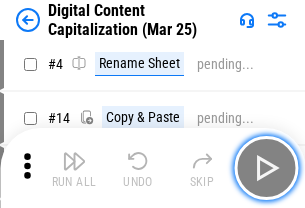 scroll, scrollTop: 187, scrollLeft: 0, axis: vertical 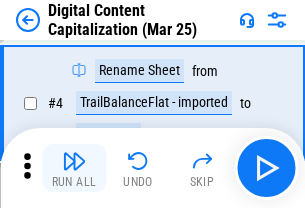 click at bounding box center [74, 161] 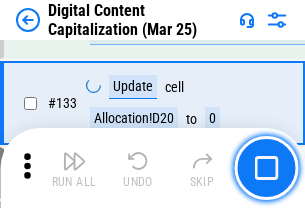 scroll, scrollTop: 2121, scrollLeft: 0, axis: vertical 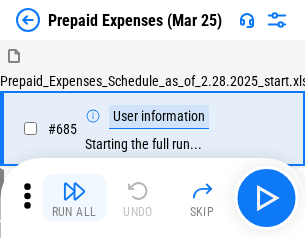 click at bounding box center (74, 191) 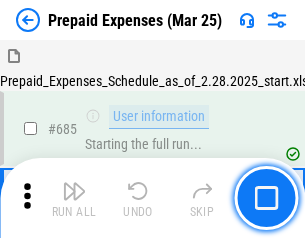 scroll, scrollTop: 4993, scrollLeft: 0, axis: vertical 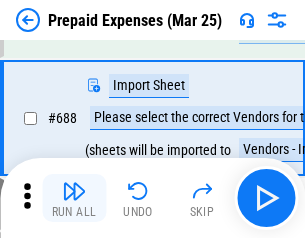 click at bounding box center (74, 191) 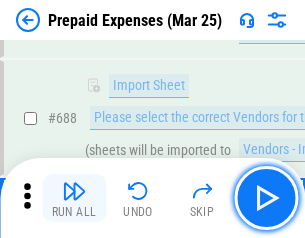 scroll, scrollTop: 5095, scrollLeft: 0, axis: vertical 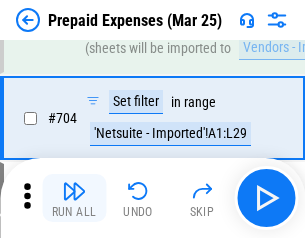 click at bounding box center [74, 191] 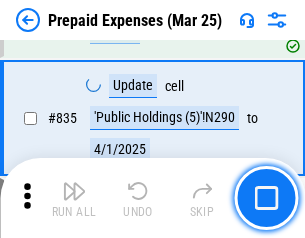 scroll, scrollTop: 7985, scrollLeft: 0, axis: vertical 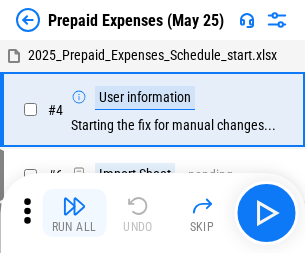 click at bounding box center (74, 206) 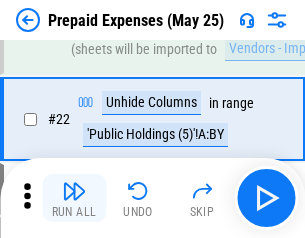 click at bounding box center (74, 191) 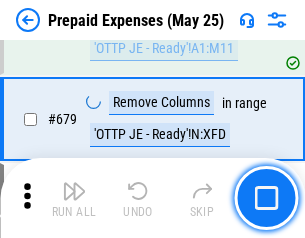 scroll, scrollTop: 6734, scrollLeft: 0, axis: vertical 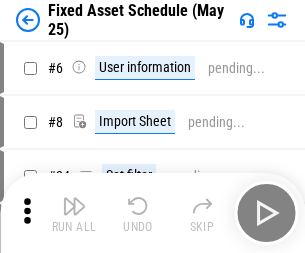 click at bounding box center (74, 206) 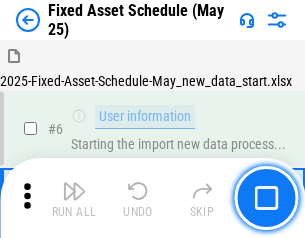 scroll, scrollTop: 210, scrollLeft: 0, axis: vertical 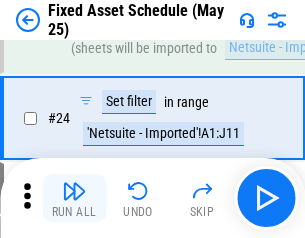 click at bounding box center [74, 191] 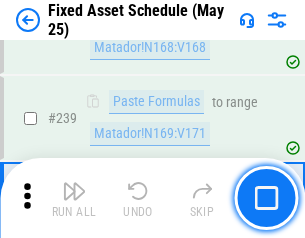 scroll, scrollTop: 6149, scrollLeft: 0, axis: vertical 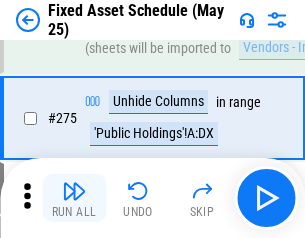 click at bounding box center [74, 191] 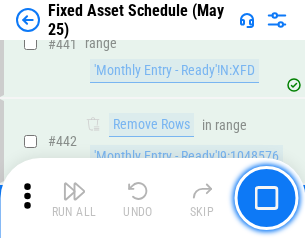 scroll, scrollTop: 8848, scrollLeft: 0, axis: vertical 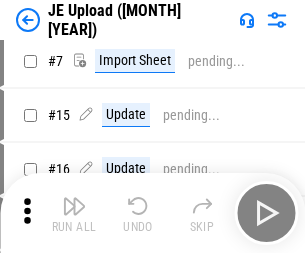 click at bounding box center (74, 206) 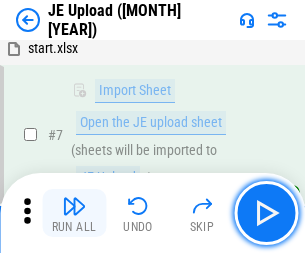 scroll, scrollTop: 145, scrollLeft: 0, axis: vertical 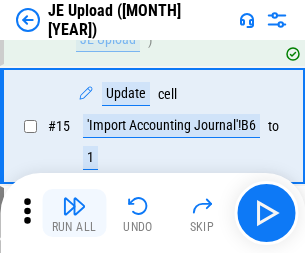click at bounding box center (74, 206) 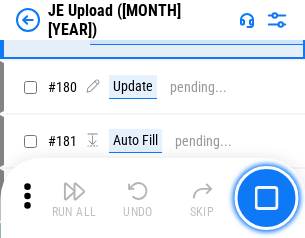 scroll, scrollTop: 4223, scrollLeft: 0, axis: vertical 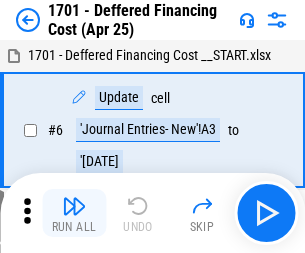 click at bounding box center [74, 206] 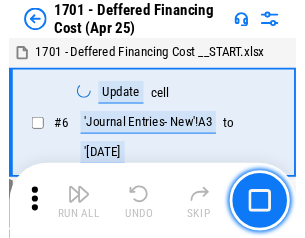 scroll, scrollTop: 247, scrollLeft: 0, axis: vertical 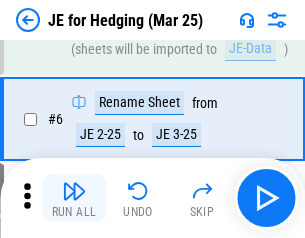 click at bounding box center [74, 191] 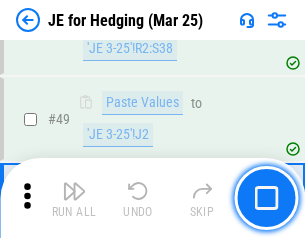 scroll, scrollTop: 1295, scrollLeft: 0, axis: vertical 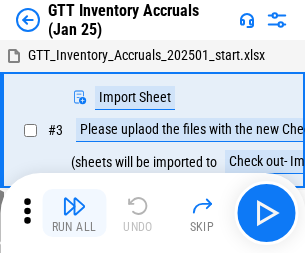 click at bounding box center [74, 206] 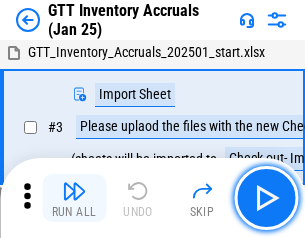 scroll, scrollTop: 129, scrollLeft: 0, axis: vertical 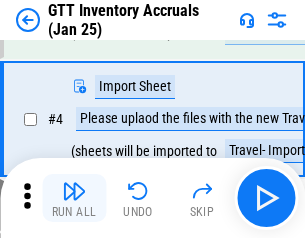 click at bounding box center (74, 191) 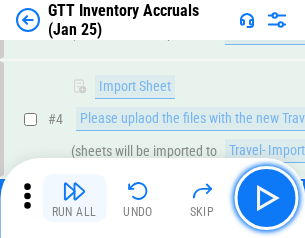 scroll, scrollTop: 231, scrollLeft: 0, axis: vertical 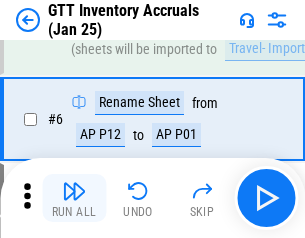 click at bounding box center [74, 191] 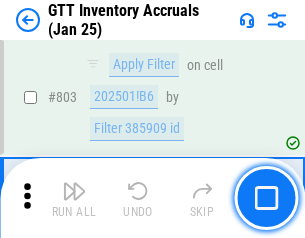 scroll, scrollTop: 15134, scrollLeft: 0, axis: vertical 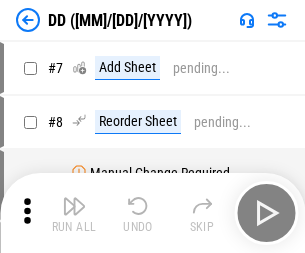click at bounding box center (74, 206) 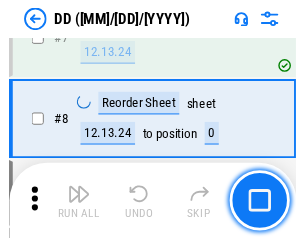 scroll, scrollTop: 201, scrollLeft: 0, axis: vertical 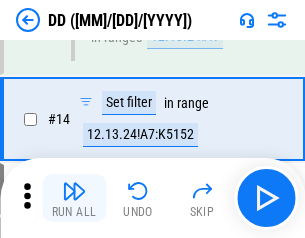 click at bounding box center (74, 191) 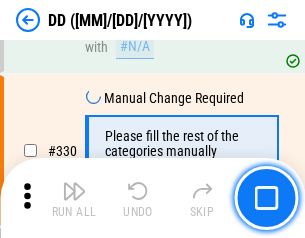 scroll, scrollTop: 8788, scrollLeft: 0, axis: vertical 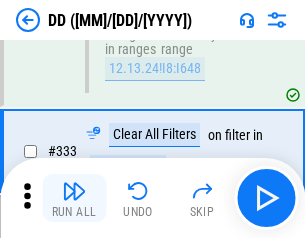 click at bounding box center [74, 191] 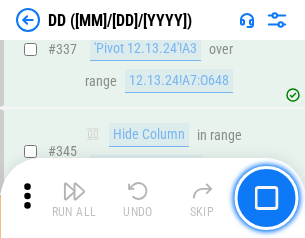 scroll, scrollTop: 9296, scrollLeft: 0, axis: vertical 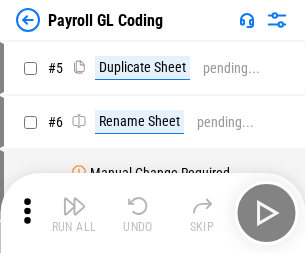 click at bounding box center (74, 206) 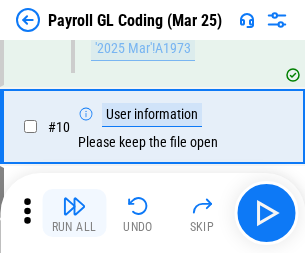 click at bounding box center (74, 206) 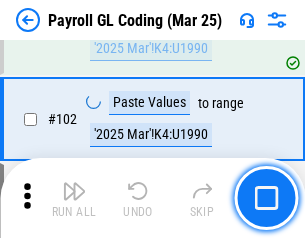 scroll, scrollTop: 4684, scrollLeft: 0, axis: vertical 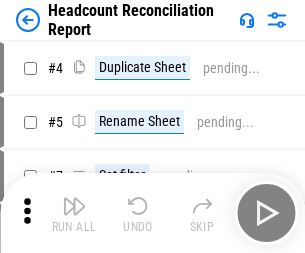 click at bounding box center (74, 206) 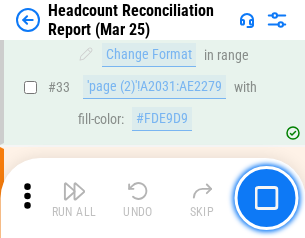 scroll, scrollTop: 1834, scrollLeft: 0, axis: vertical 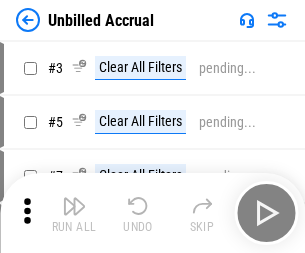 click at bounding box center (74, 206) 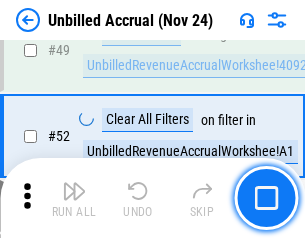 scroll, scrollTop: 1814, scrollLeft: 0, axis: vertical 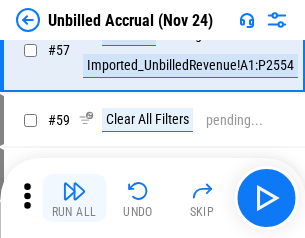 click at bounding box center (74, 191) 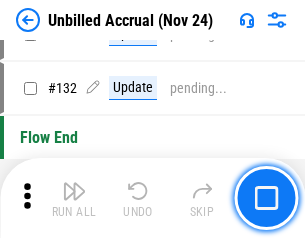 scroll, scrollTop: 5934, scrollLeft: 0, axis: vertical 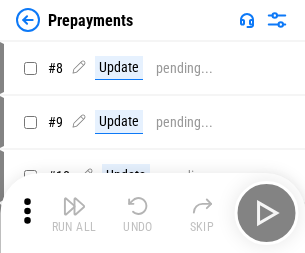click at bounding box center [74, 206] 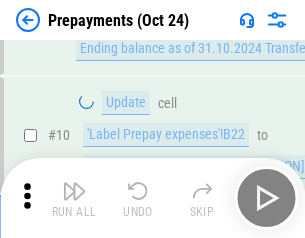 scroll, scrollTop: 125, scrollLeft: 0, axis: vertical 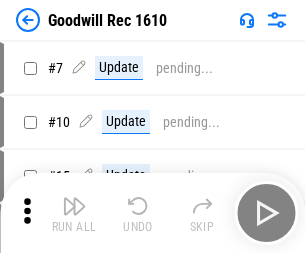 click at bounding box center (74, 206) 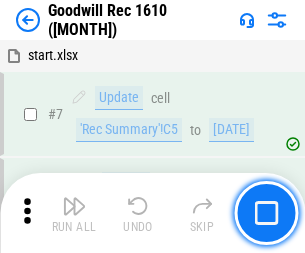 scroll, scrollTop: 342, scrollLeft: 0, axis: vertical 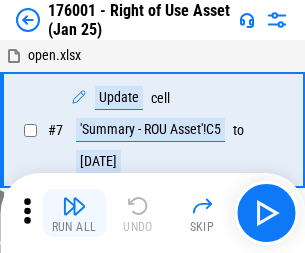 click at bounding box center [74, 206] 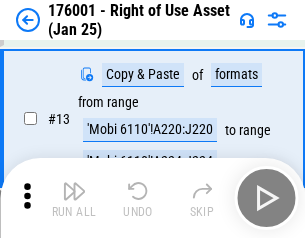 scroll, scrollTop: 129, scrollLeft: 0, axis: vertical 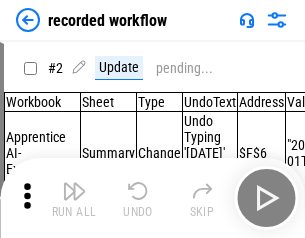 click at bounding box center (74, 191) 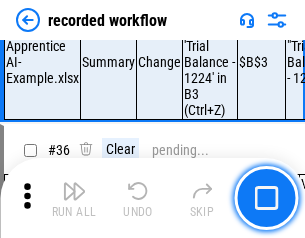 scroll, scrollTop: 6251, scrollLeft: 0, axis: vertical 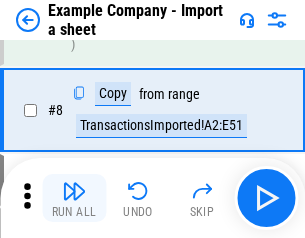 click at bounding box center [74, 191] 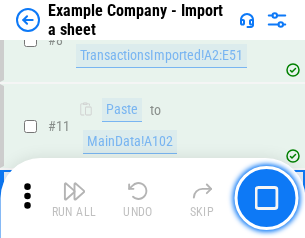scroll, scrollTop: 426, scrollLeft: 0, axis: vertical 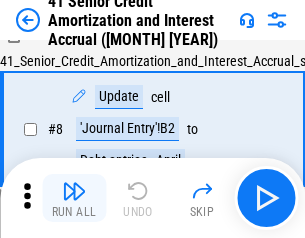click at bounding box center (74, 191) 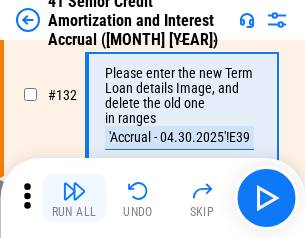 click at bounding box center [74, 191] 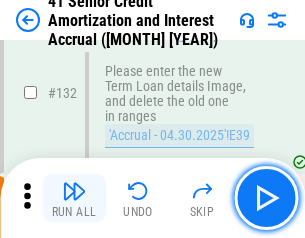 scroll, scrollTop: 2045, scrollLeft: 0, axis: vertical 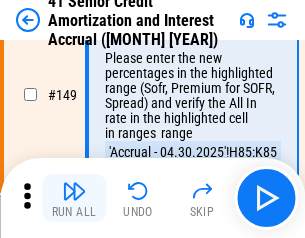 click at bounding box center [74, 191] 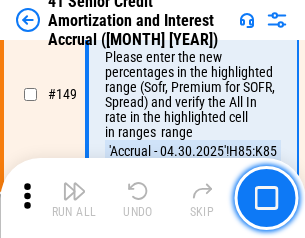 scroll, scrollTop: 2232, scrollLeft: 0, axis: vertical 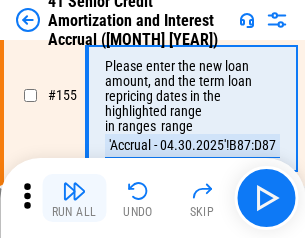 click at bounding box center (74, 191) 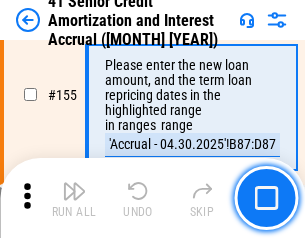 scroll, scrollTop: 2363, scrollLeft: 0, axis: vertical 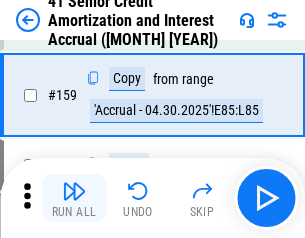 click at bounding box center [74, 191] 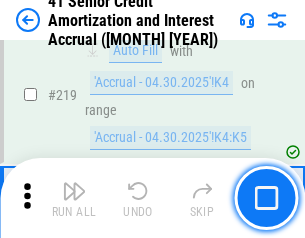 scroll, scrollTop: 4404, scrollLeft: 0, axis: vertical 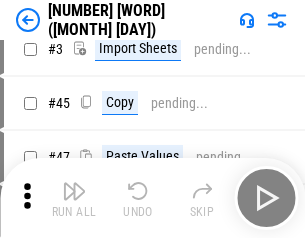 click at bounding box center [74, 191] 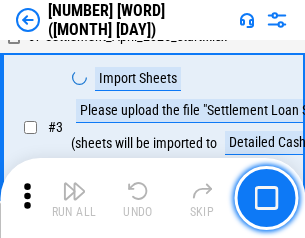 click at bounding box center (74, 191) 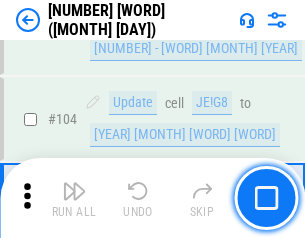scroll, scrollTop: 1263, scrollLeft: 0, axis: vertical 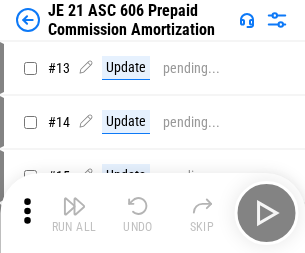 click at bounding box center (74, 206) 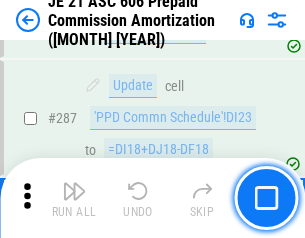 scroll, scrollTop: 3680, scrollLeft: 0, axis: vertical 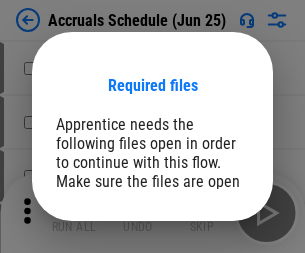 click on "Open" at bounding box center [209, 278] 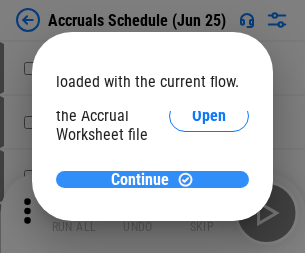 click on "Continue" at bounding box center [140, 180] 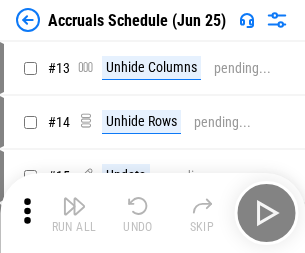 click at bounding box center [74, 206] 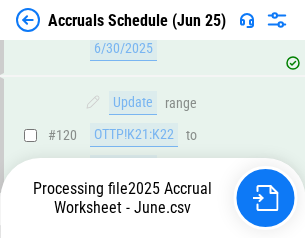 scroll, scrollTop: 2736, scrollLeft: 0, axis: vertical 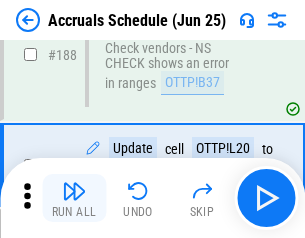 click at bounding box center [74, 191] 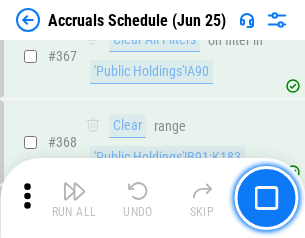 scroll, scrollTop: 6200, scrollLeft: 0, axis: vertical 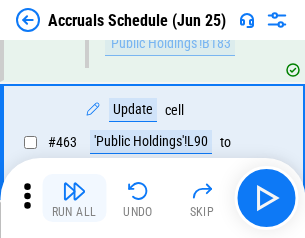 click at bounding box center [74, 191] 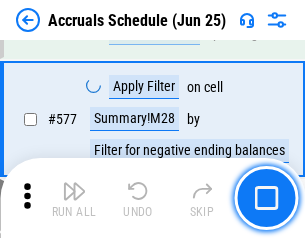 scroll, scrollTop: 8907, scrollLeft: 0, axis: vertical 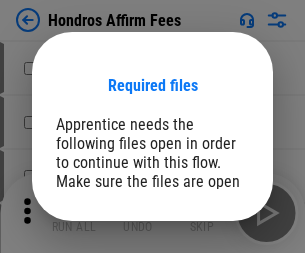 click on "Open" at bounding box center [209, 268] 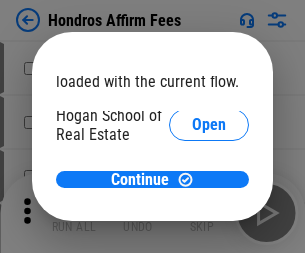 click on "Open" at bounding box center [209, 221] 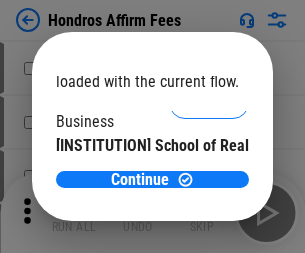 click on "Open" at bounding box center [209, 195] 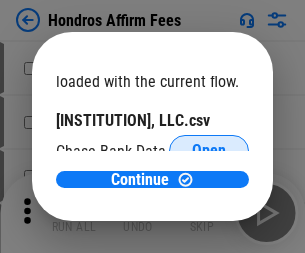 click on "Open" at bounding box center [209, 151] 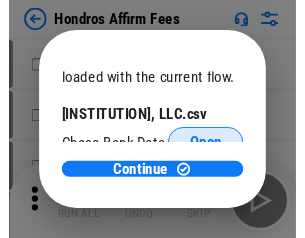 scroll, scrollTop: 314, scrollLeft: 0, axis: vertical 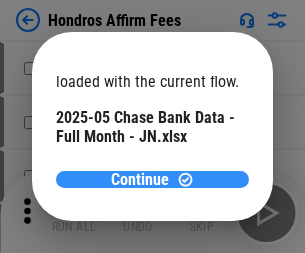 click on "Continue" at bounding box center (140, 180) 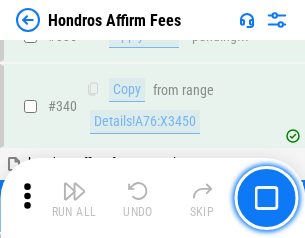 scroll, scrollTop: 4545, scrollLeft: 0, axis: vertical 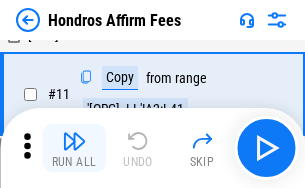 click at bounding box center (74, 141) 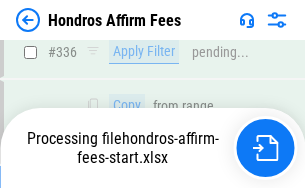 scroll, scrollTop: 4352, scrollLeft: 0, axis: vertical 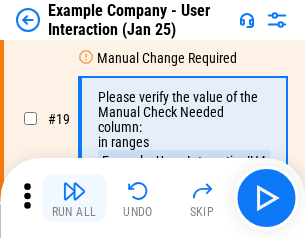 click at bounding box center (74, 191) 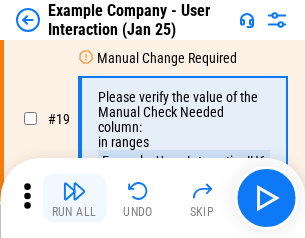 click at bounding box center [74, 191] 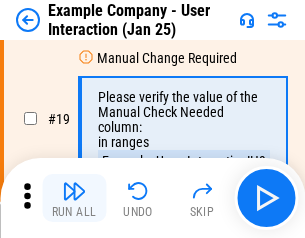 click at bounding box center (74, 191) 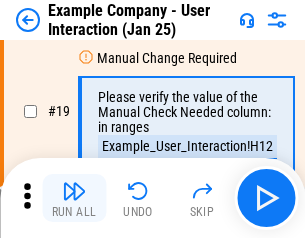 click at bounding box center [74, 191] 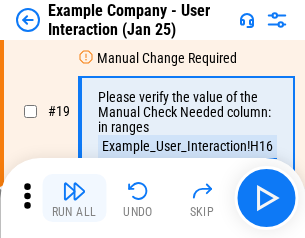 click at bounding box center [74, 191] 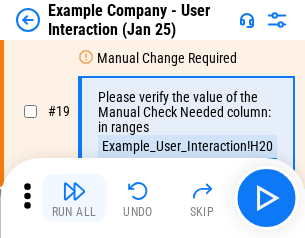 click at bounding box center [74, 191] 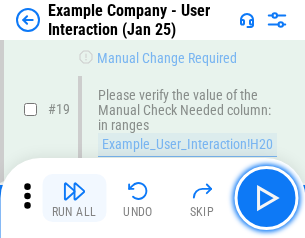scroll, scrollTop: 537, scrollLeft: 0, axis: vertical 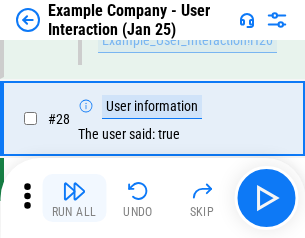 click at bounding box center [74, 191] 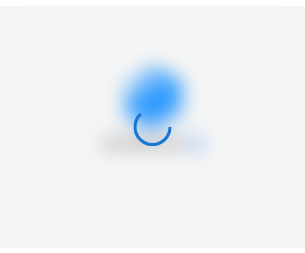 scroll, scrollTop: 0, scrollLeft: 0, axis: both 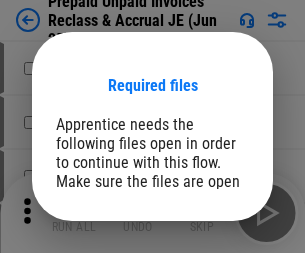 click on "Open" at bounding box center [209, 278] 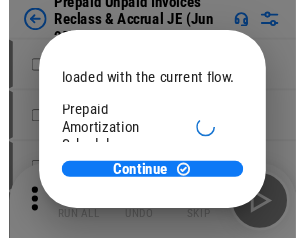 scroll, scrollTop: 119, scrollLeft: 0, axis: vertical 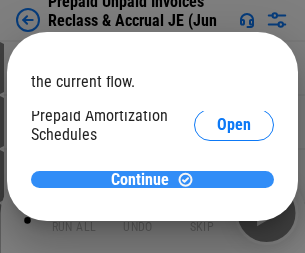 click on "Continue" at bounding box center [140, 180] 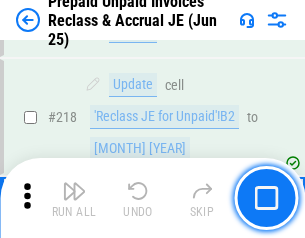 scroll, scrollTop: 2592, scrollLeft: 0, axis: vertical 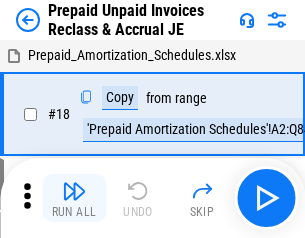click at bounding box center (74, 191) 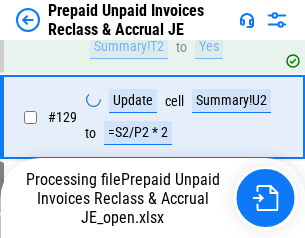 scroll, scrollTop: 1514, scrollLeft: 0, axis: vertical 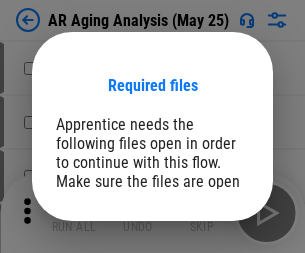 click on "Open" at bounding box center [209, 265] 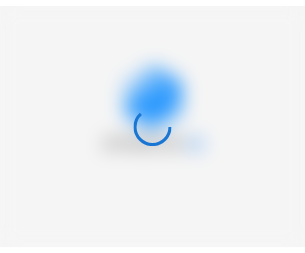 scroll, scrollTop: 0, scrollLeft: 0, axis: both 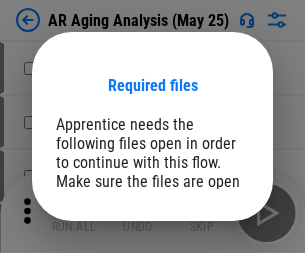 click on "Open" at bounding box center [209, 265] 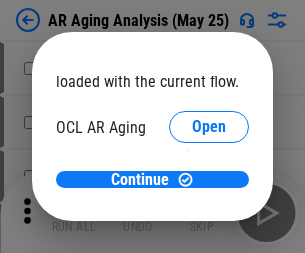click on "Open" at bounding box center [209, 210] 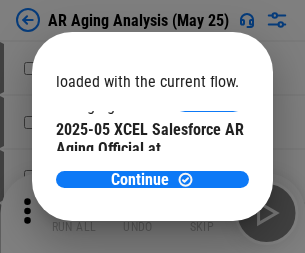 click on "Open" at bounding box center [209, 198] 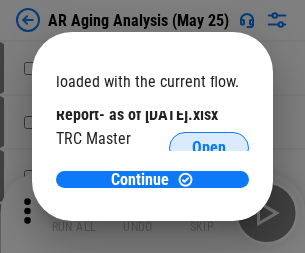 click on "Open" at bounding box center (209, 148) 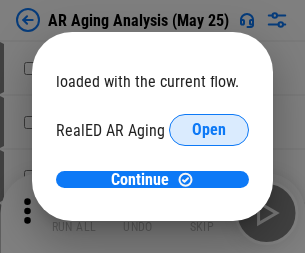 click on "Open" at bounding box center [209, 130] 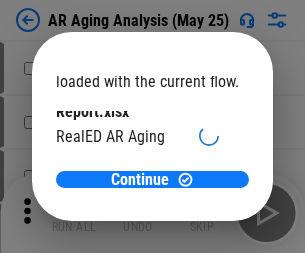 scroll, scrollTop: 438, scrollLeft: 0, axis: vertical 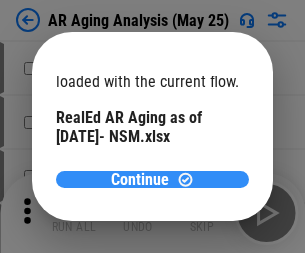 click on "Continue" at bounding box center (140, 180) 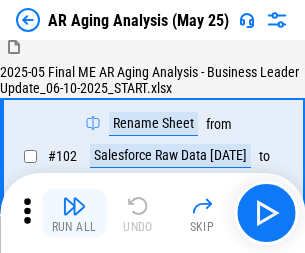 click at bounding box center [74, 206] 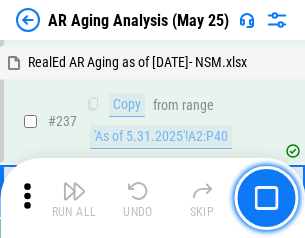 scroll, scrollTop: 3100, scrollLeft: 0, axis: vertical 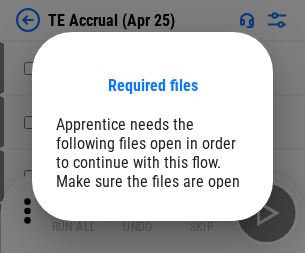 click on "Open" at bounding box center (209, 287) 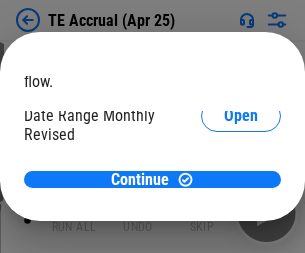 scroll, scrollTop: 119, scrollLeft: 0, axis: vertical 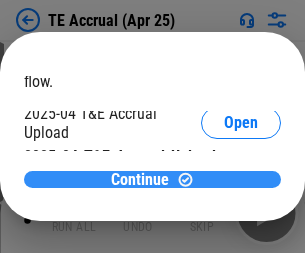 click on "Continue" at bounding box center (140, 180) 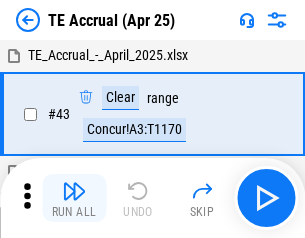 click at bounding box center (74, 191) 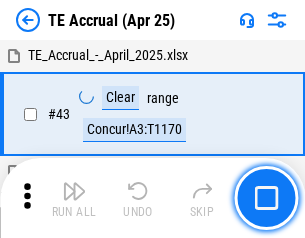 scroll, scrollTop: 115, scrollLeft: 0, axis: vertical 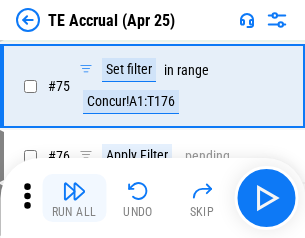 click at bounding box center (74, 191) 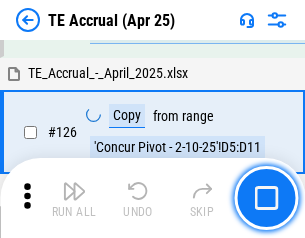 scroll, scrollTop: 3928, scrollLeft: 0, axis: vertical 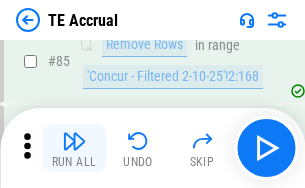click at bounding box center [74, 141] 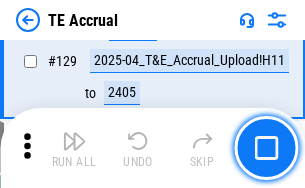 scroll, scrollTop: 4178, scrollLeft: 0, axis: vertical 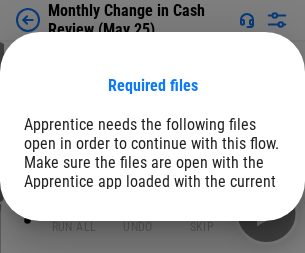 click on "Open" at bounding box center (241, 246) 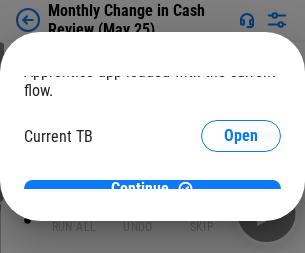 click on "Open" at bounding box center (241, 197) 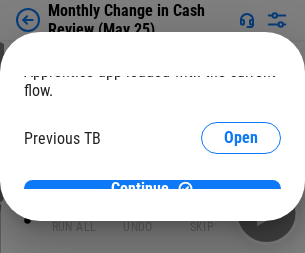 scroll, scrollTop: 65, scrollLeft: 0, axis: vertical 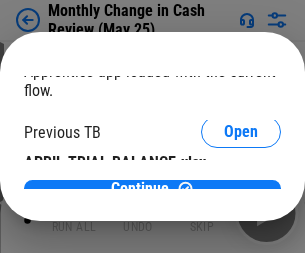 click on "Open" at bounding box center (326, 193) 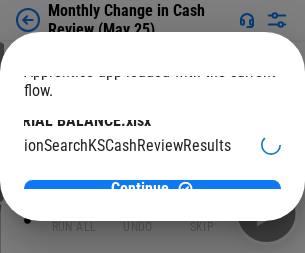 scroll, scrollTop: 126, scrollLeft: 80, axis: both 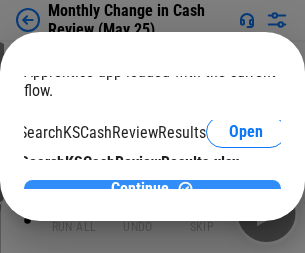 click on "Continue" at bounding box center (140, 189) 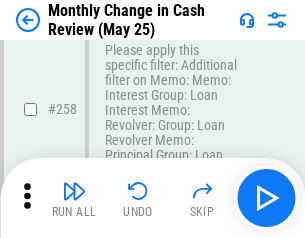 scroll, scrollTop: 5369, scrollLeft: 0, axis: vertical 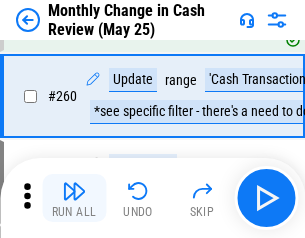 click at bounding box center (74, 191) 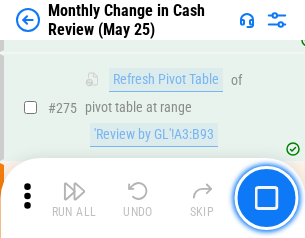 scroll, scrollTop: 6051, scrollLeft: 0, axis: vertical 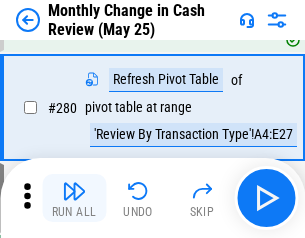 click at bounding box center (74, 191) 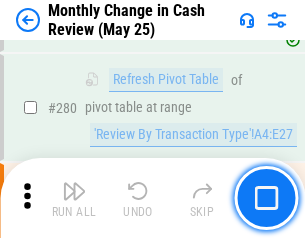 scroll, scrollTop: 6194, scrollLeft: 0, axis: vertical 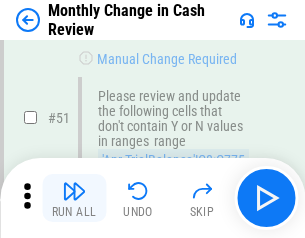 click at bounding box center [74, 191] 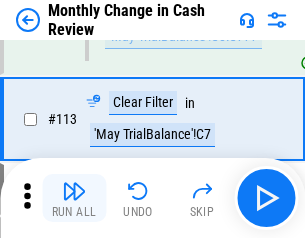 click at bounding box center (74, 191) 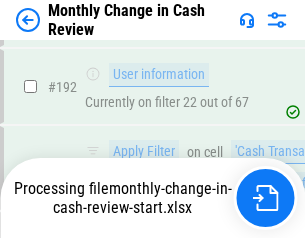 scroll, scrollTop: 4610, scrollLeft: 0, axis: vertical 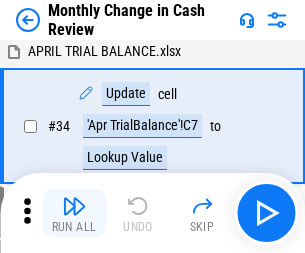 click at bounding box center [74, 206] 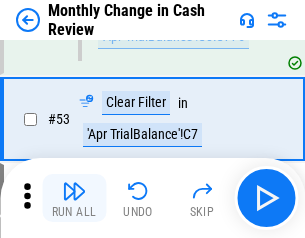 click at bounding box center [74, 191] 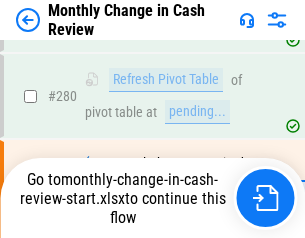 scroll, scrollTop: 6148, scrollLeft: 0, axis: vertical 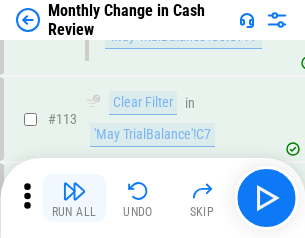 click at bounding box center [74, 191] 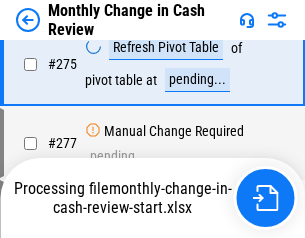 scroll, scrollTop: 6028, scrollLeft: 0, axis: vertical 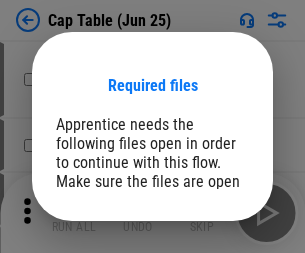 click on "Open" at bounding box center [209, 268] 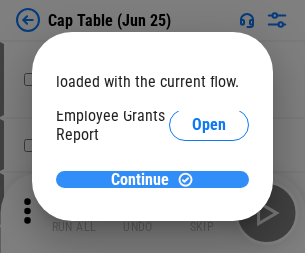 click on "Continue" at bounding box center (140, 180) 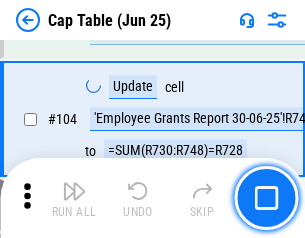 scroll, scrollTop: 2393, scrollLeft: 0, axis: vertical 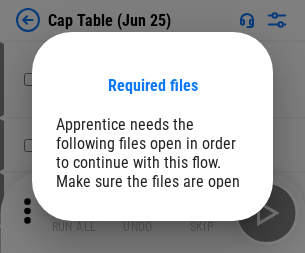 click on "Open" at bounding box center (209, 268) 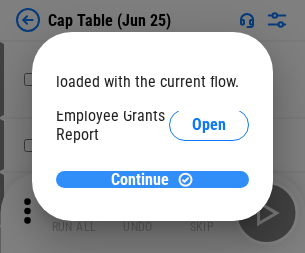 click on "Continue" at bounding box center [140, 180] 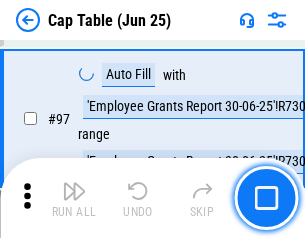 scroll, scrollTop: 2134, scrollLeft: 0, axis: vertical 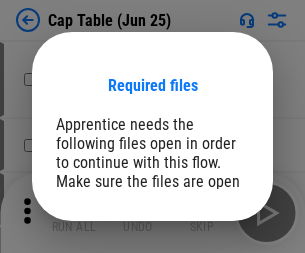 click on "Open" at bounding box center (209, 268) 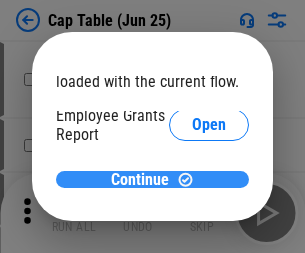 click on "Continue" at bounding box center [140, 180] 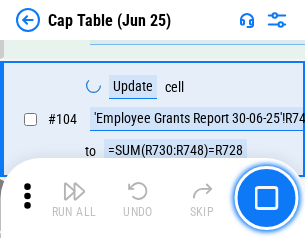 scroll, scrollTop: 2393, scrollLeft: 0, axis: vertical 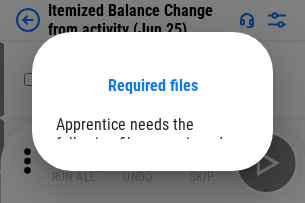 click on "Open" at bounding box center [209, 278] 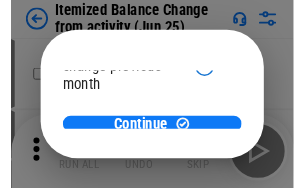 scroll, scrollTop: 146, scrollLeft: 0, axis: vertical 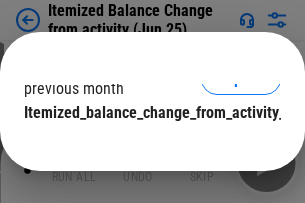 click on "Continue" at bounding box center (140, 153) 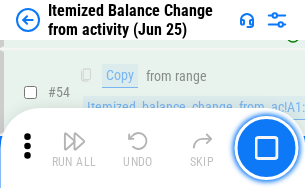 scroll, scrollTop: 1009, scrollLeft: 0, axis: vertical 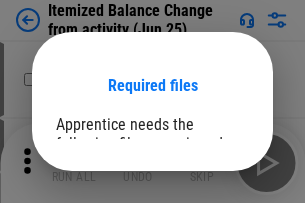 click on "Open" at bounding box center (209, 278) 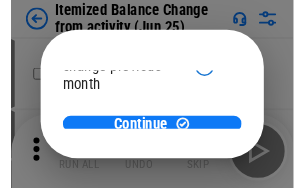 scroll, scrollTop: 146, scrollLeft: 0, axis: vertical 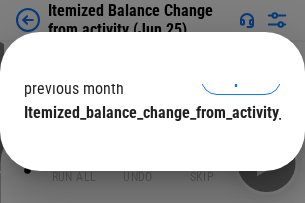 click on "Continue" at bounding box center (140, 153) 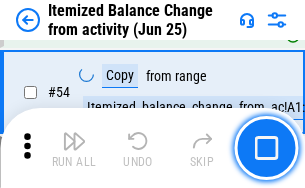 scroll, scrollTop: 923, scrollLeft: 0, axis: vertical 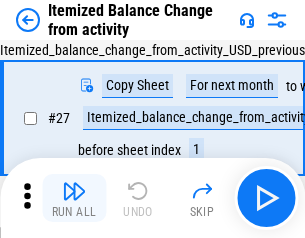 click at bounding box center (74, 191) 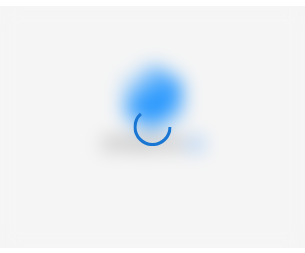 scroll, scrollTop: 0, scrollLeft: 0, axis: both 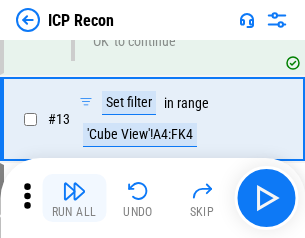 click at bounding box center (74, 191) 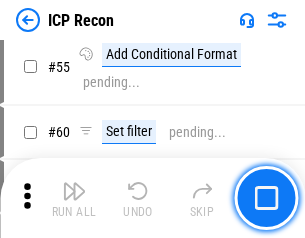 scroll, scrollTop: 1743, scrollLeft: 0, axis: vertical 